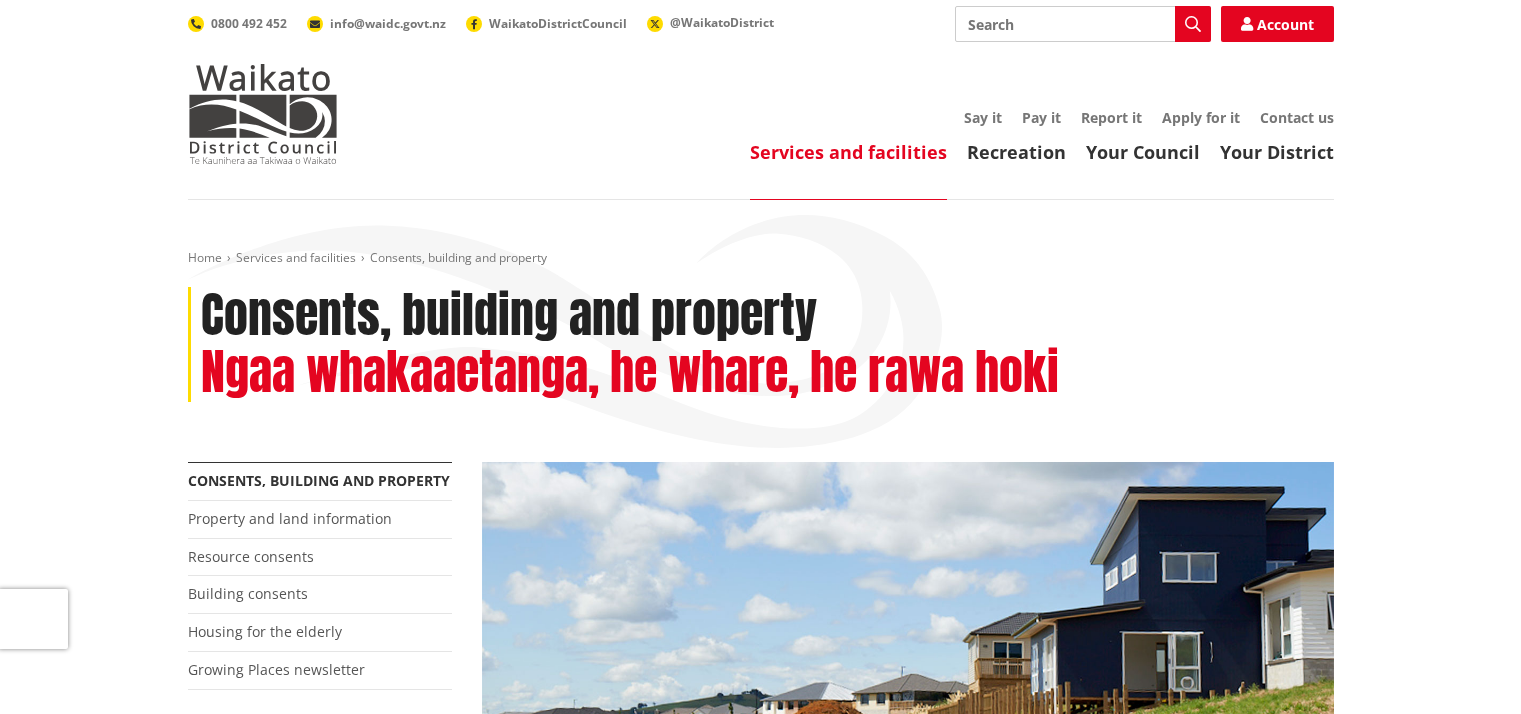 scroll, scrollTop: 0, scrollLeft: 0, axis: both 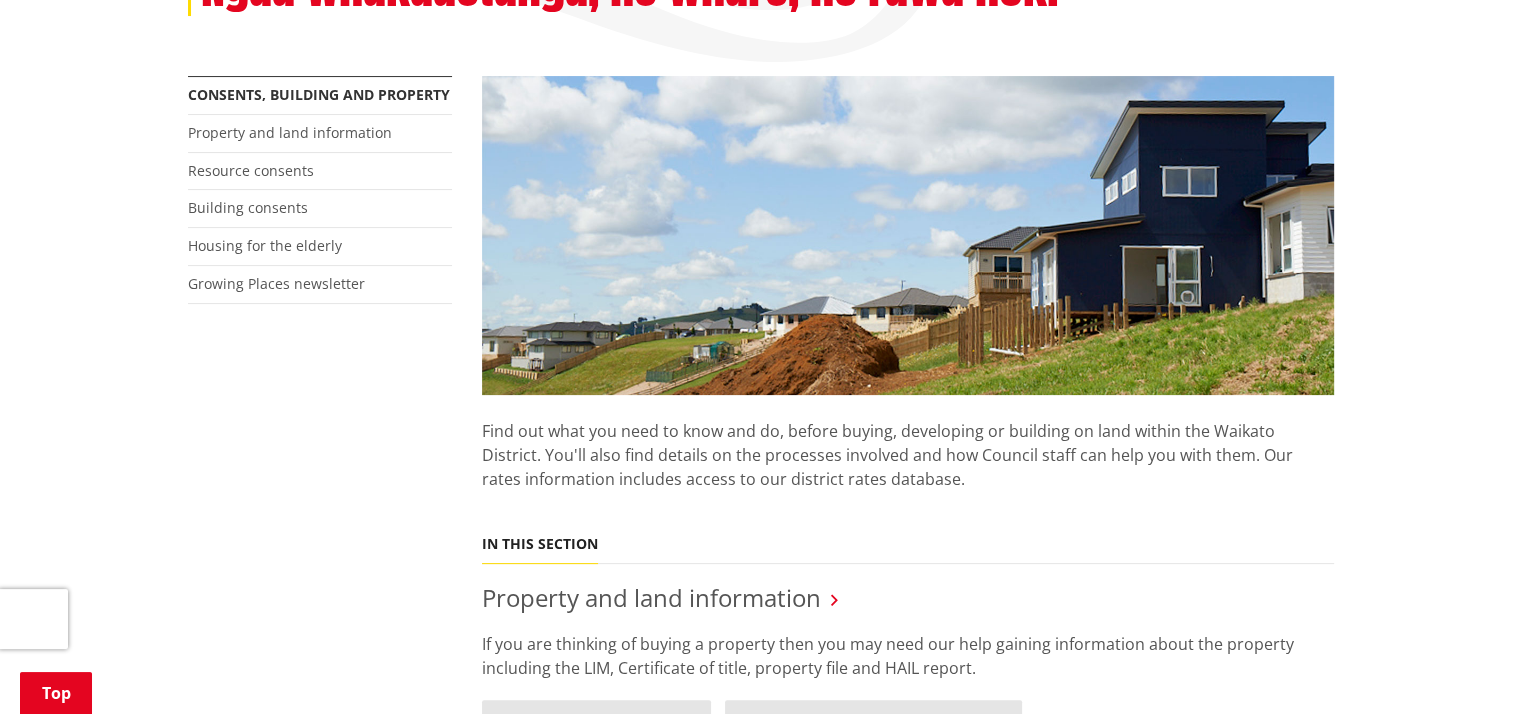 click on "Skip to content                   Toggle search         Toggle navigation
Services and facilities
Recreation
Your Council
Your District
Say it
Pay it
Report it
Apply for it
Contact us
Search
Search
Account
0800 492 452
info@waidc.govt.nz
WaikatoDistrictCouncil" at bounding box center (760, 1353) 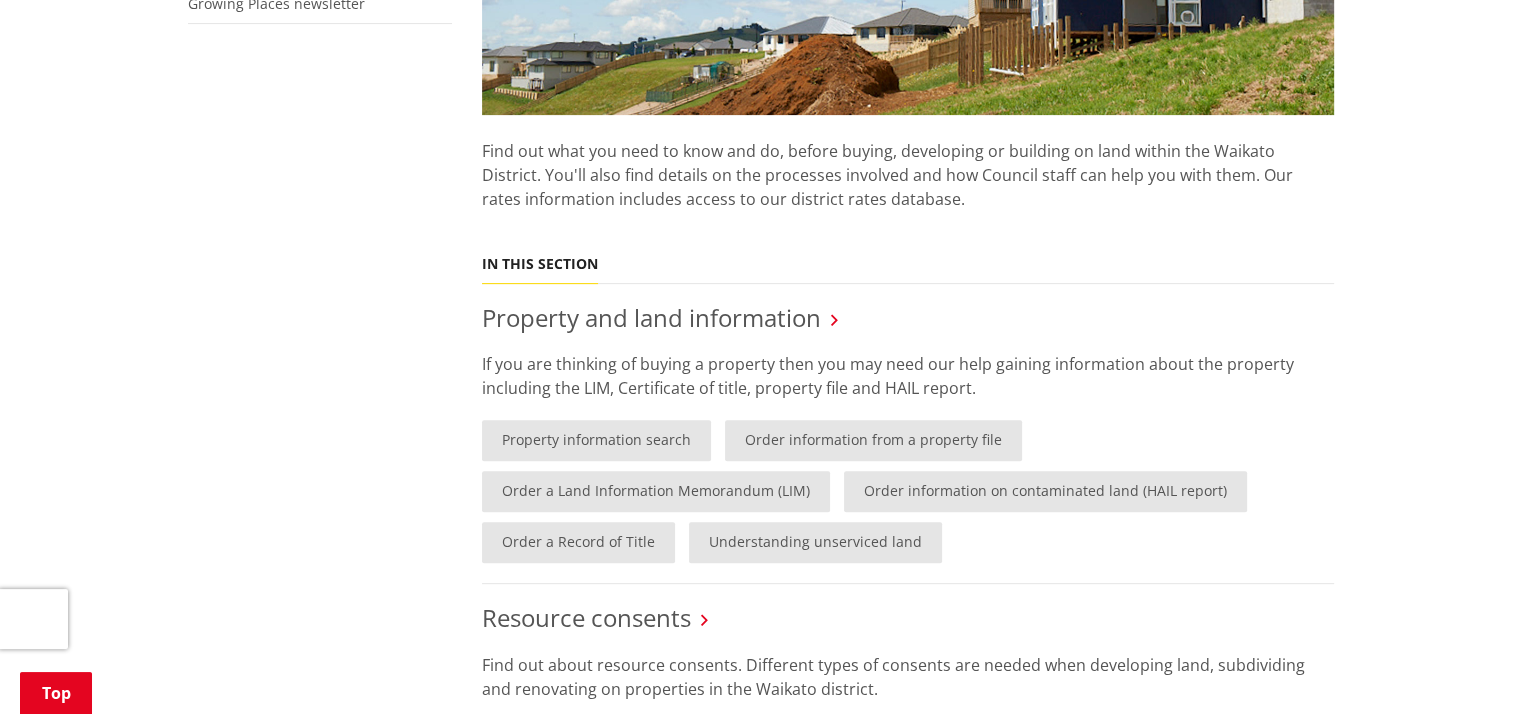scroll, scrollTop: 746, scrollLeft: 0, axis: vertical 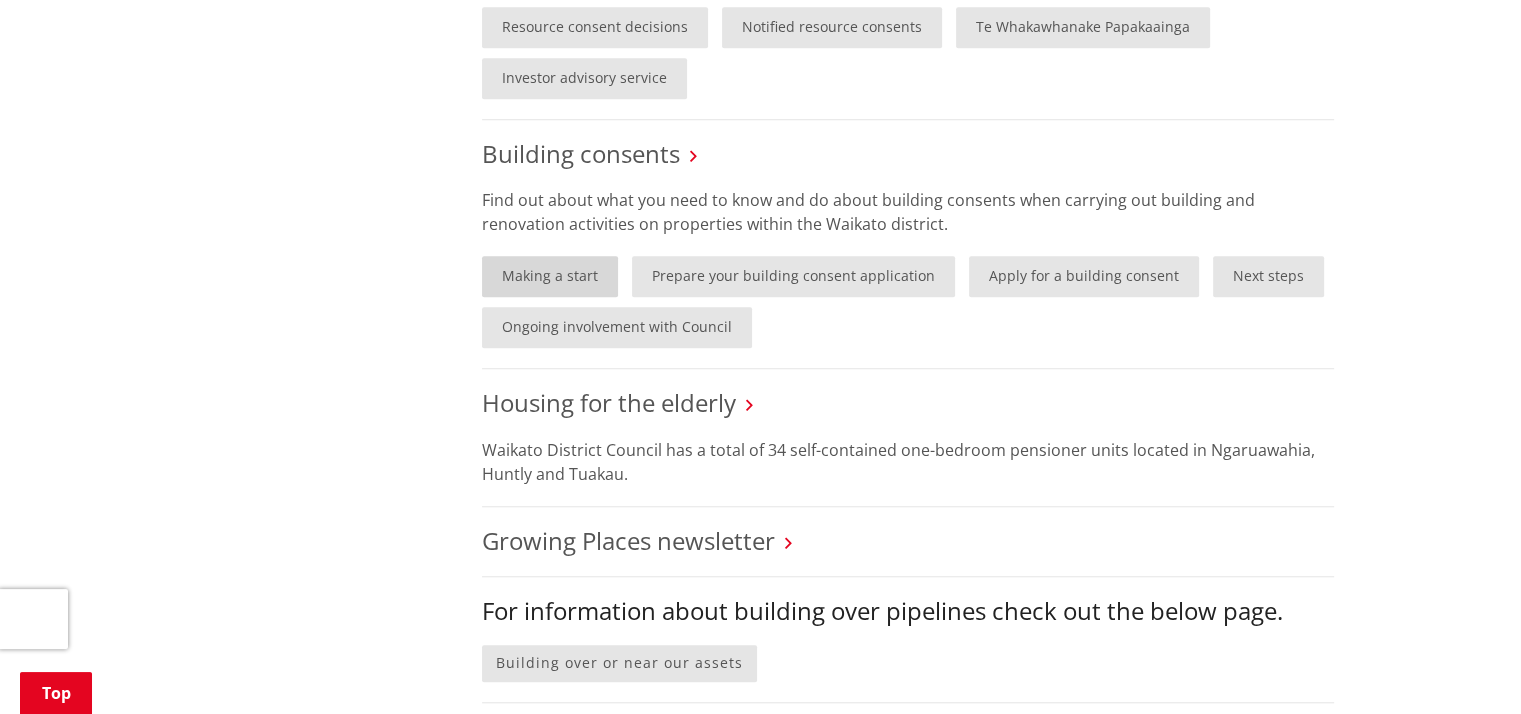 click on "Making a start" at bounding box center (550, 276) 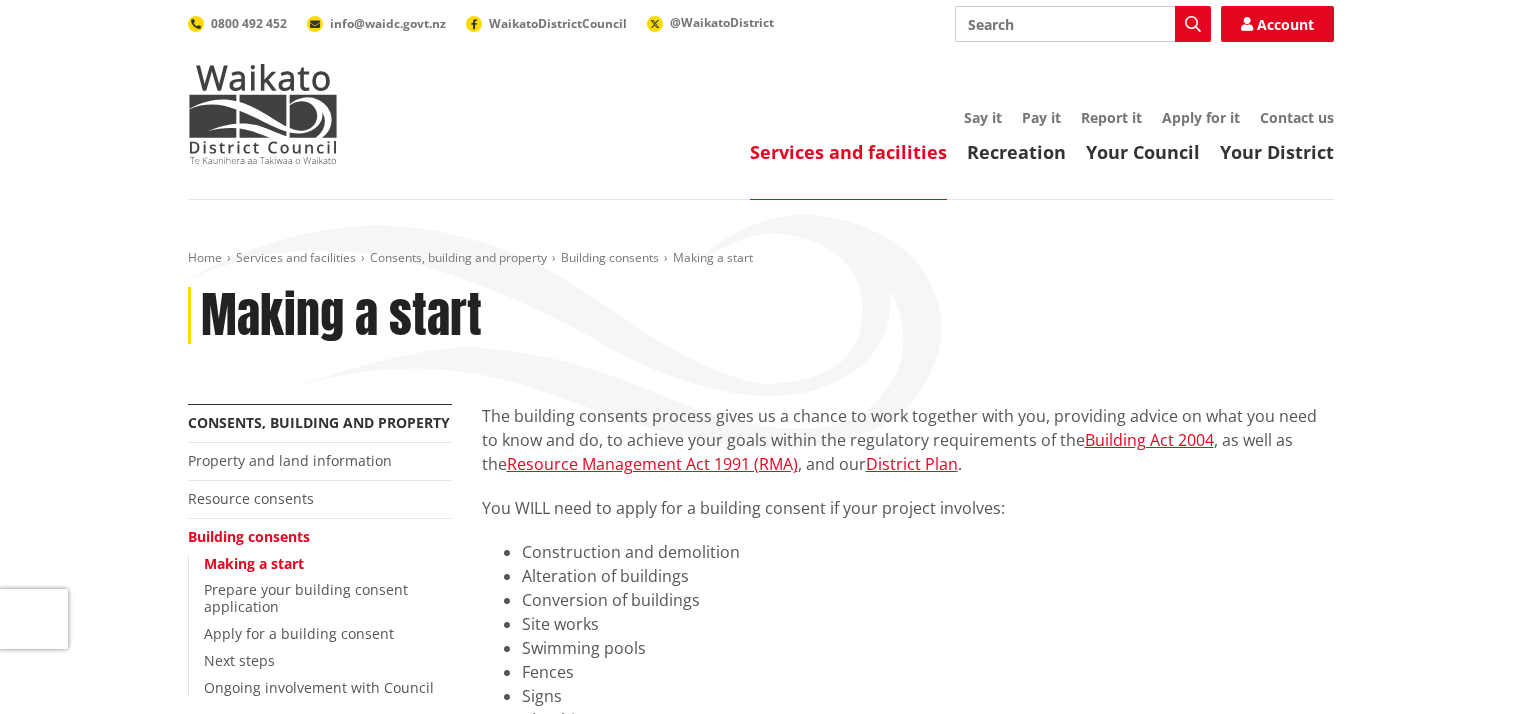 scroll, scrollTop: 0, scrollLeft: 0, axis: both 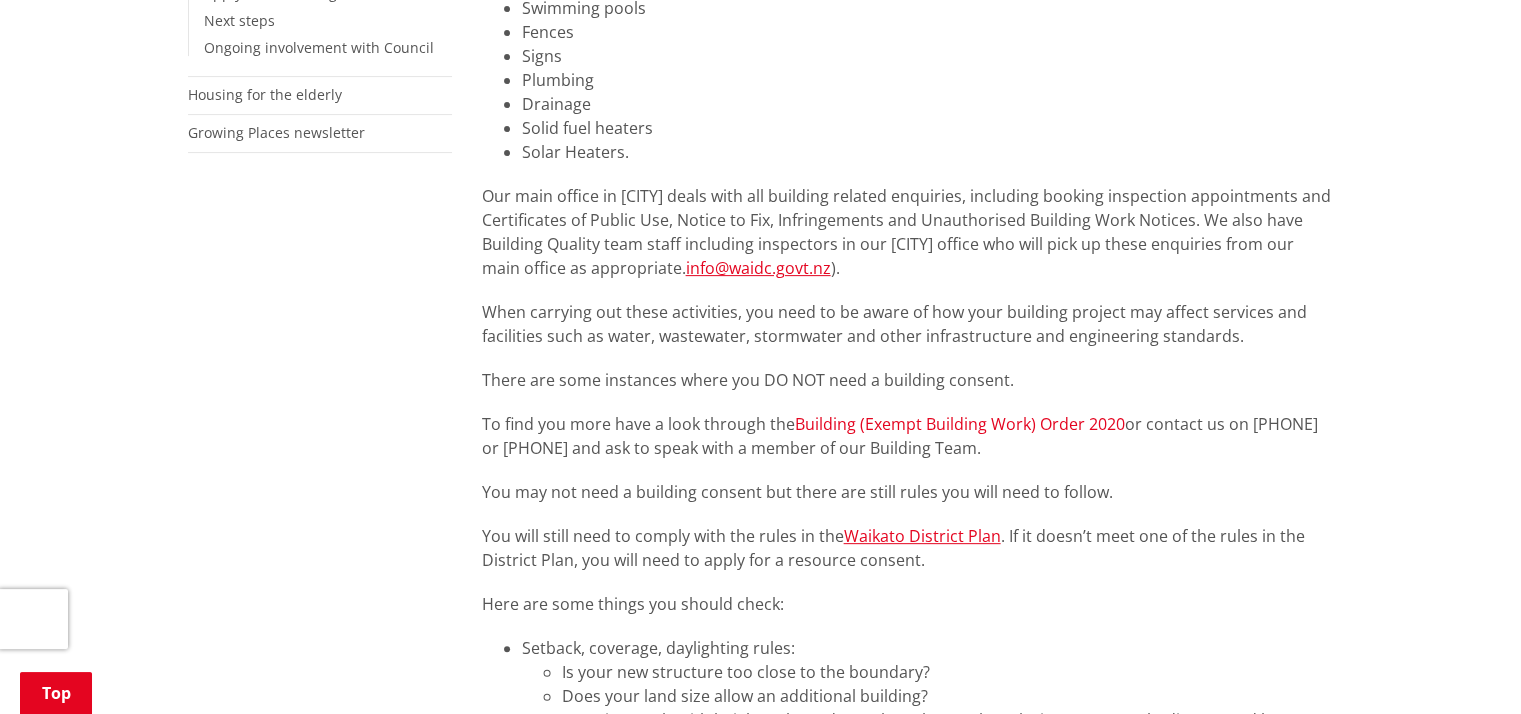 click on "Building (Exempt Building Work) Order 2020" at bounding box center (960, 424) 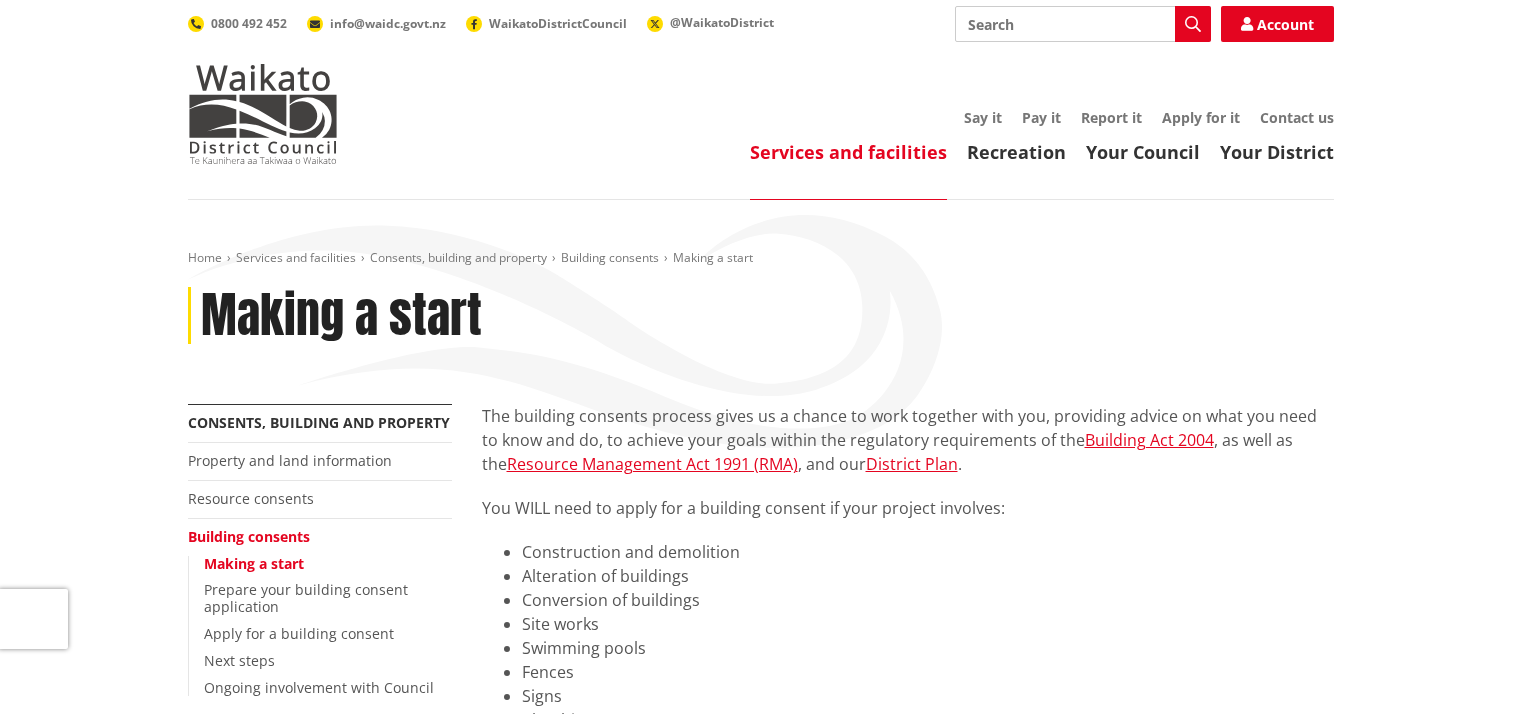 scroll, scrollTop: 641, scrollLeft: 0, axis: vertical 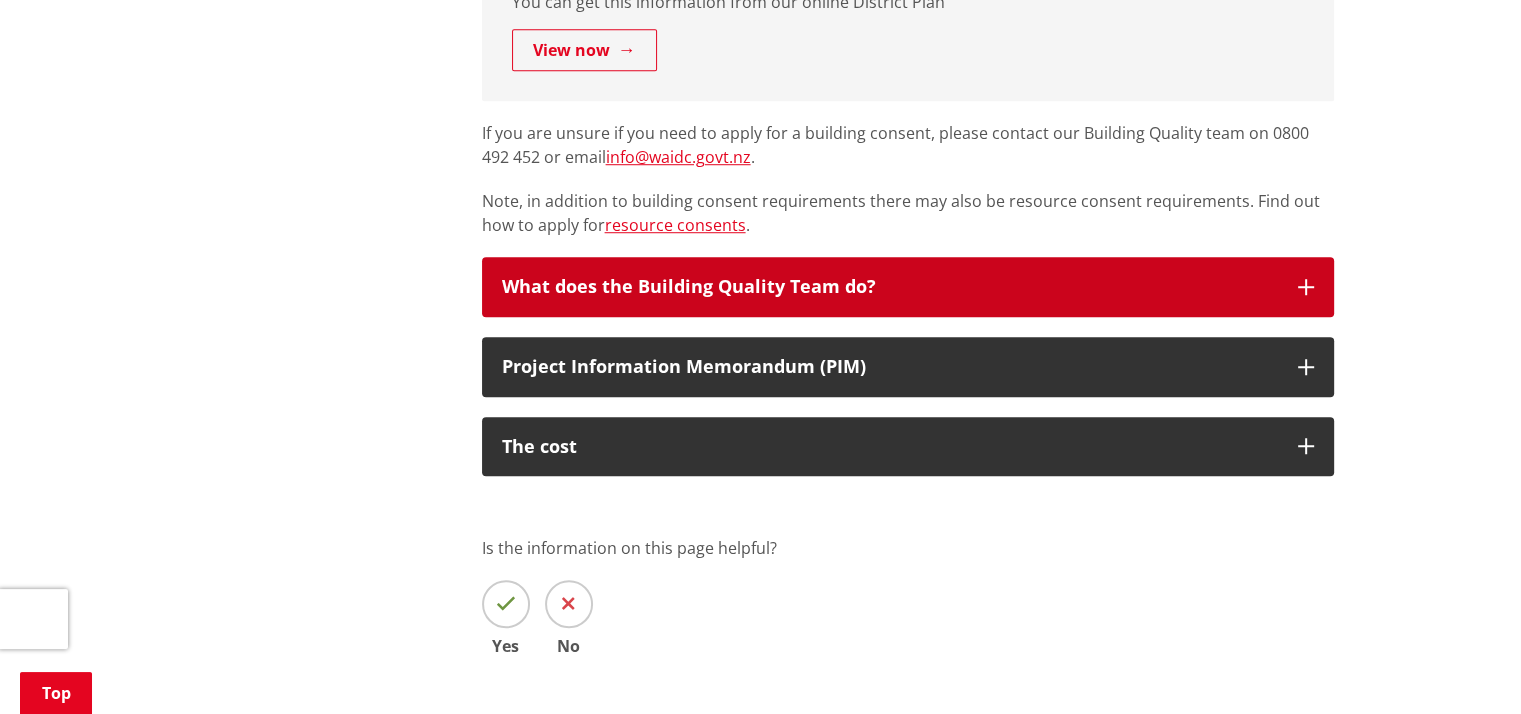 click on "What does the Building Quality Team do?" at bounding box center (908, 287) 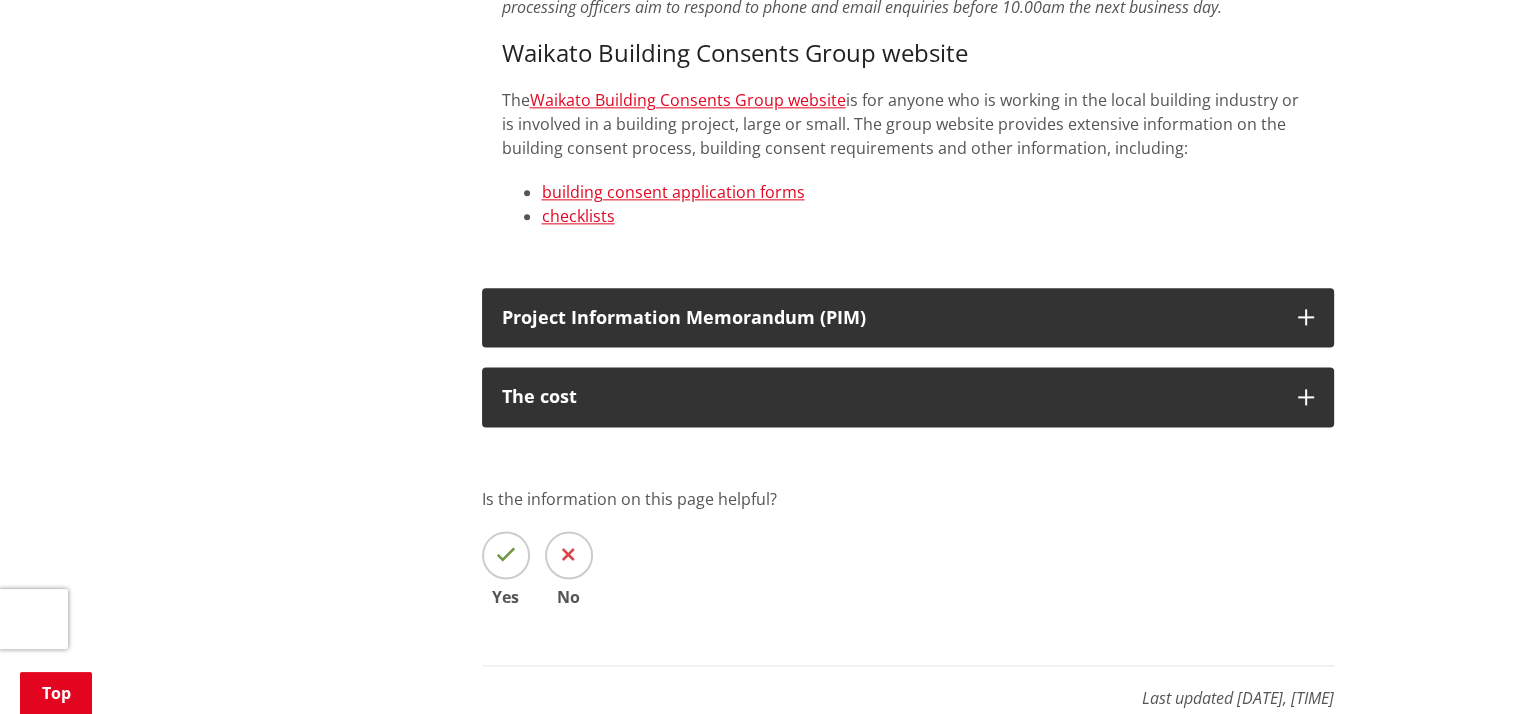 scroll, scrollTop: 2548, scrollLeft: 0, axis: vertical 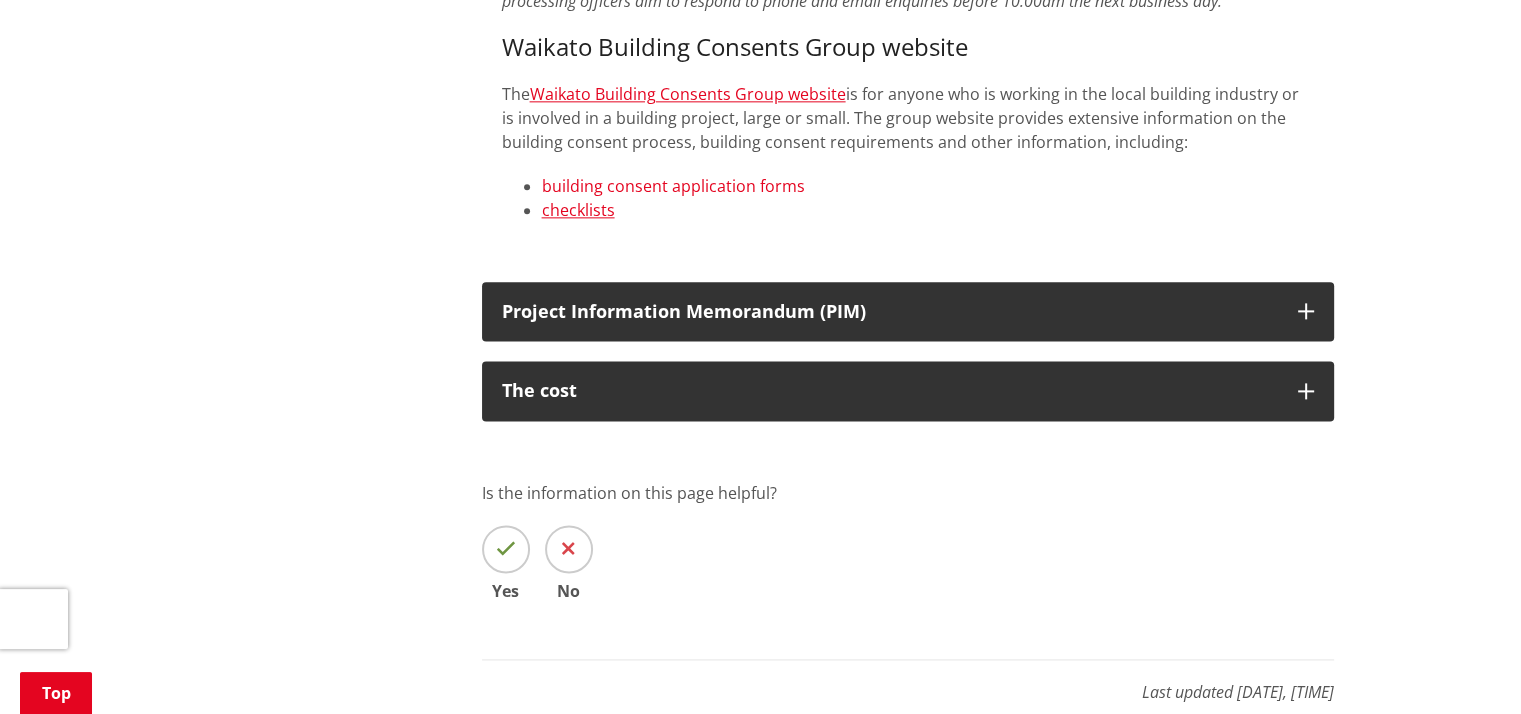 click on "building consent application forms" at bounding box center (673, 186) 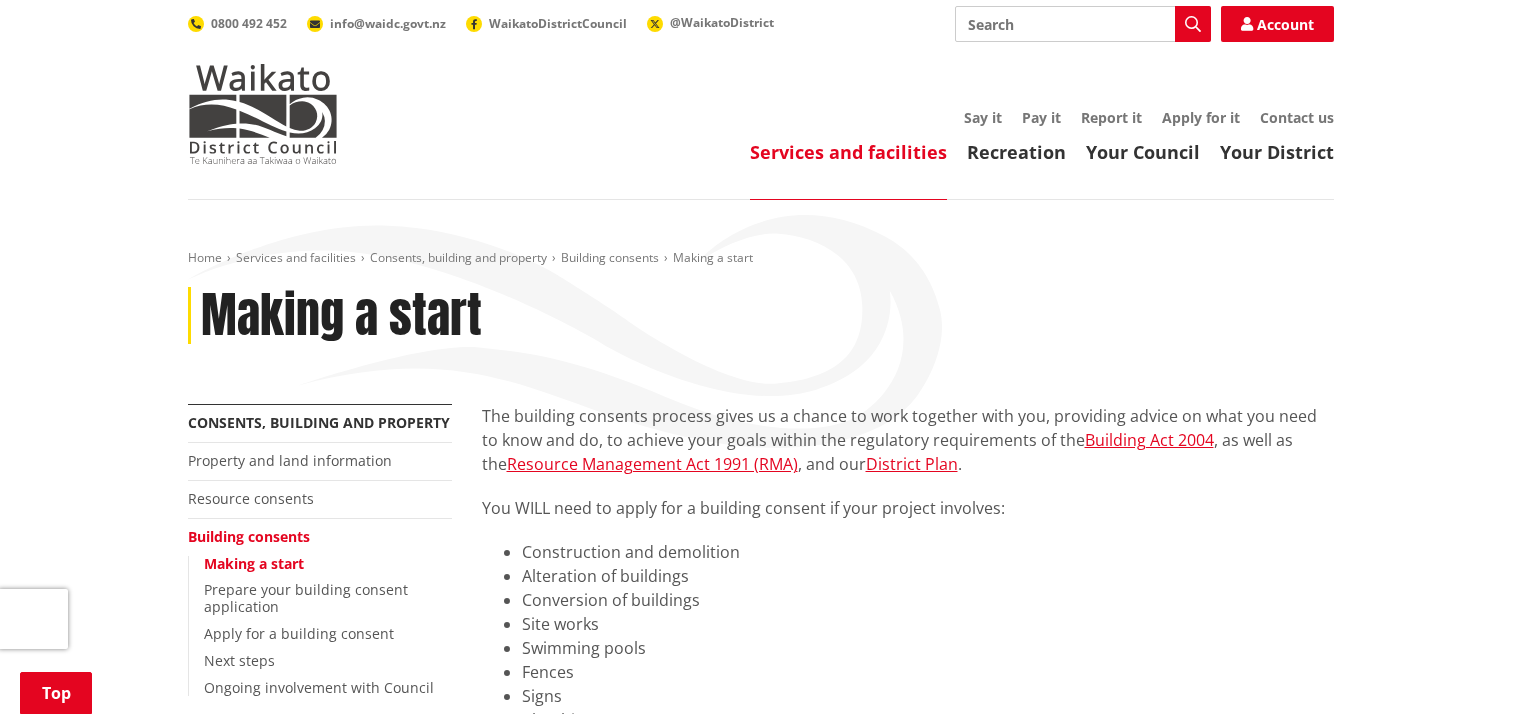 scroll, scrollTop: 2467, scrollLeft: 0, axis: vertical 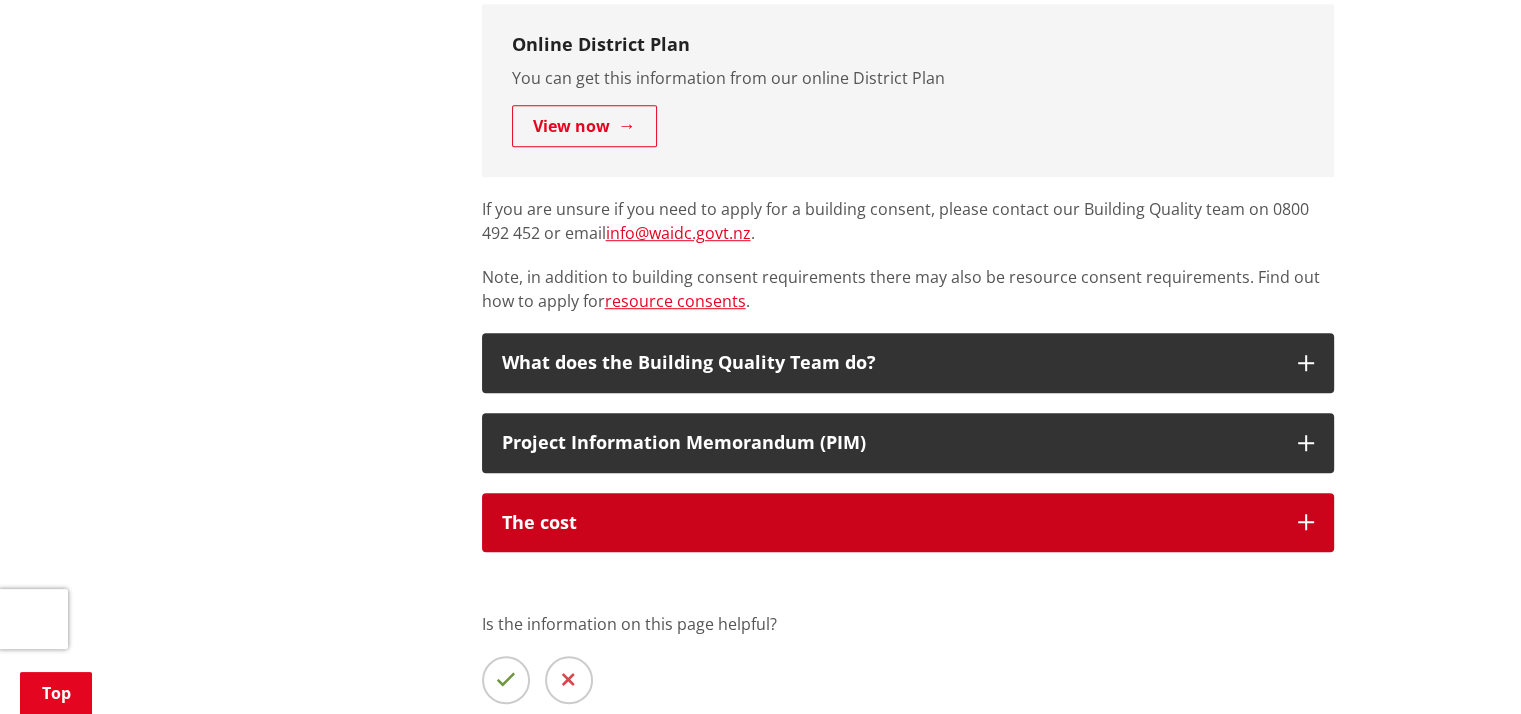 click on "The cost" at bounding box center [908, 523] 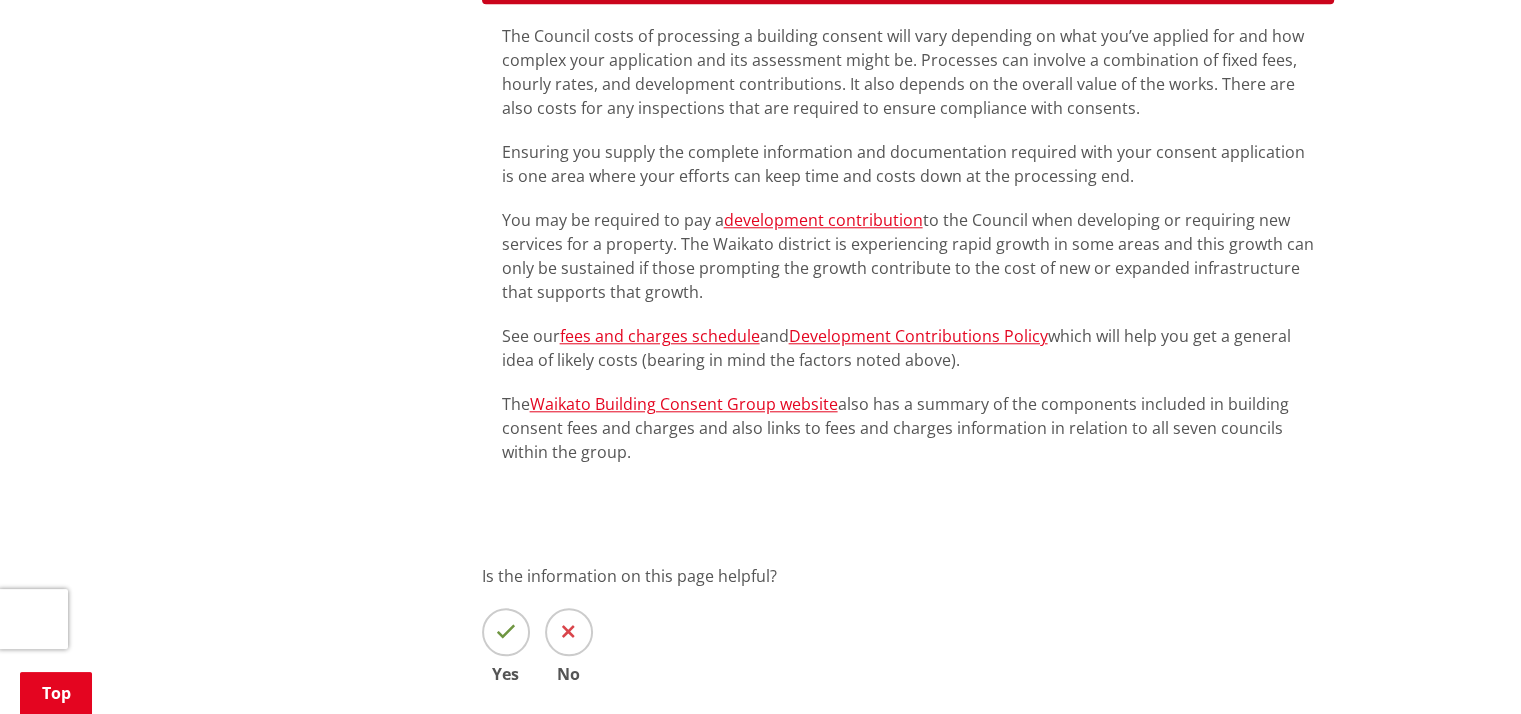 scroll, scrollTop: 1893, scrollLeft: 0, axis: vertical 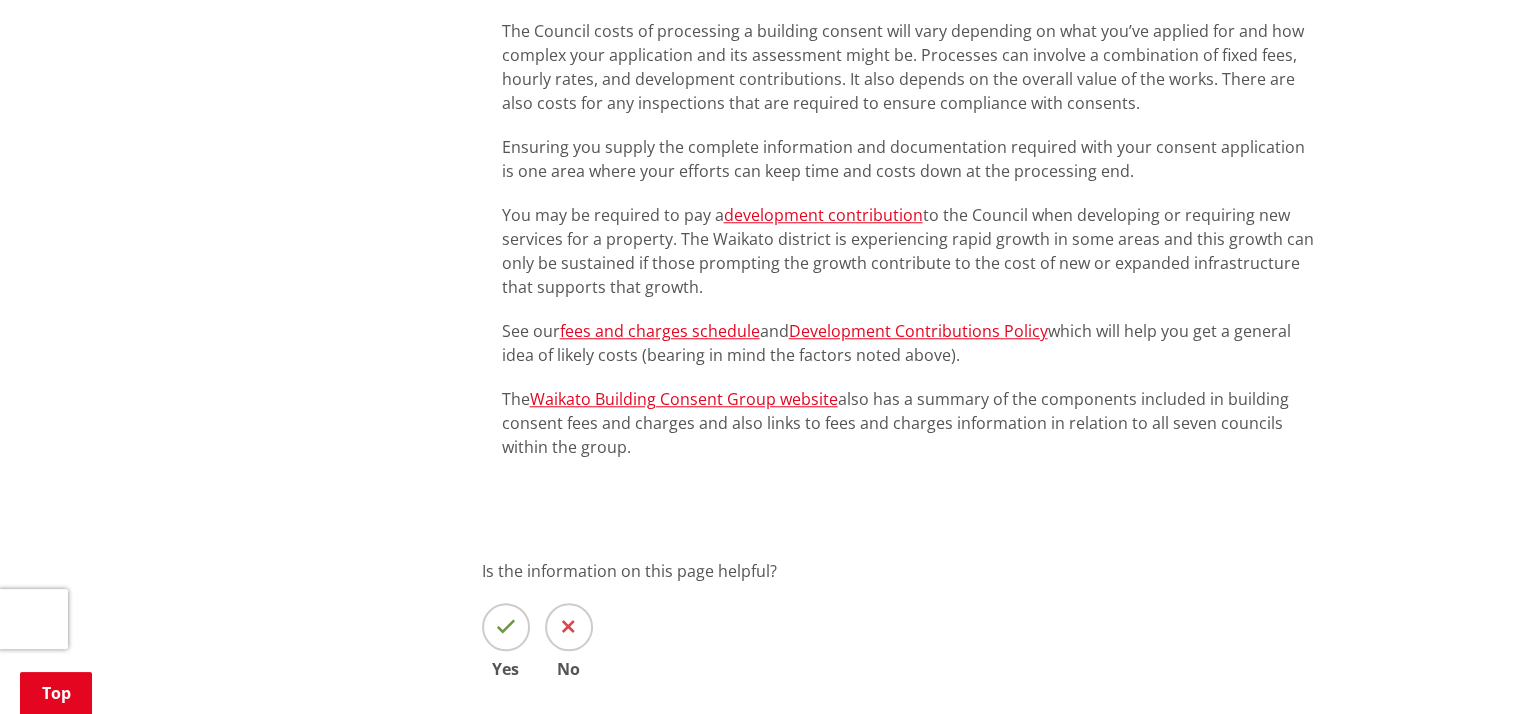 click on "Home
Services and facilities
Consents, building and property
Building consents
Making a start
Making a start
More from this section
Consents, building and property
Property and land information
Resource consents
Building consents
Making a start
Prepare your building consent application
Apply for a building consent
Next steps
Ongoing involvement with Council
Housing for the elderly
Growing Places newsletter
The building consents process gives us a chance to work together with you, providing advice on what you need to know and do, to achieve your goals within the regulatory requirements of the Building Act [YEAR] , as well as the Resource Management Act [YEAR] (RMA) , and our District Plan . Site works" at bounding box center (760, -406) 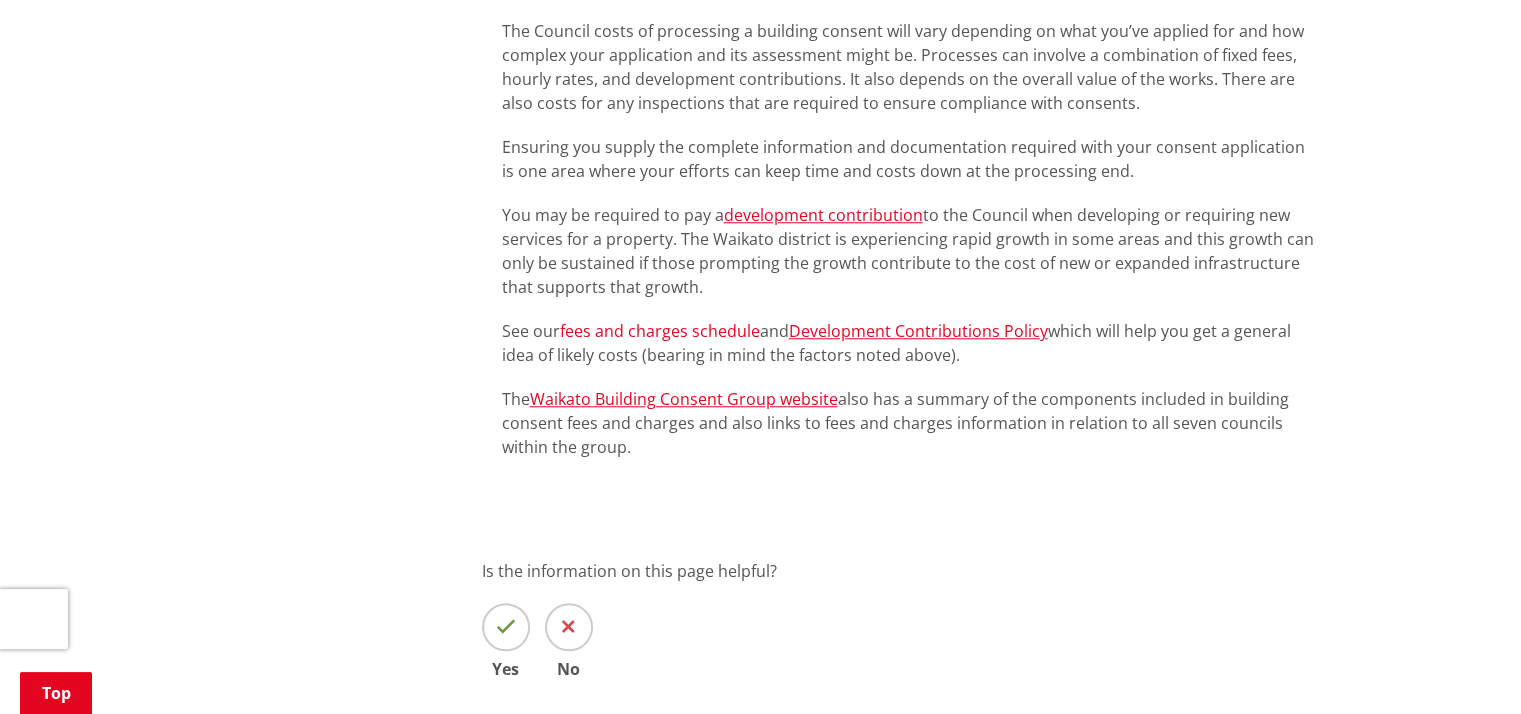 click on "fees and charges schedule" at bounding box center [660, 331] 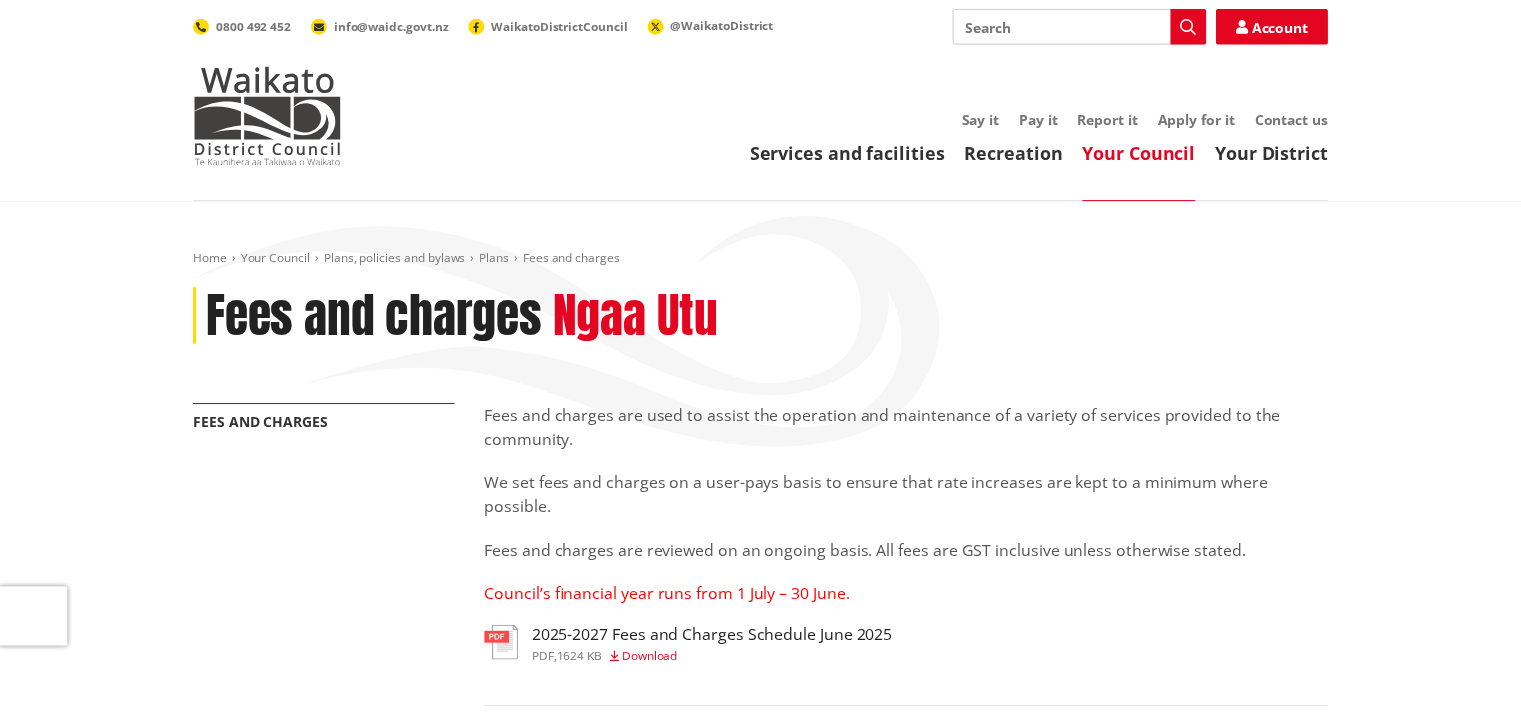 scroll, scrollTop: 0, scrollLeft: 0, axis: both 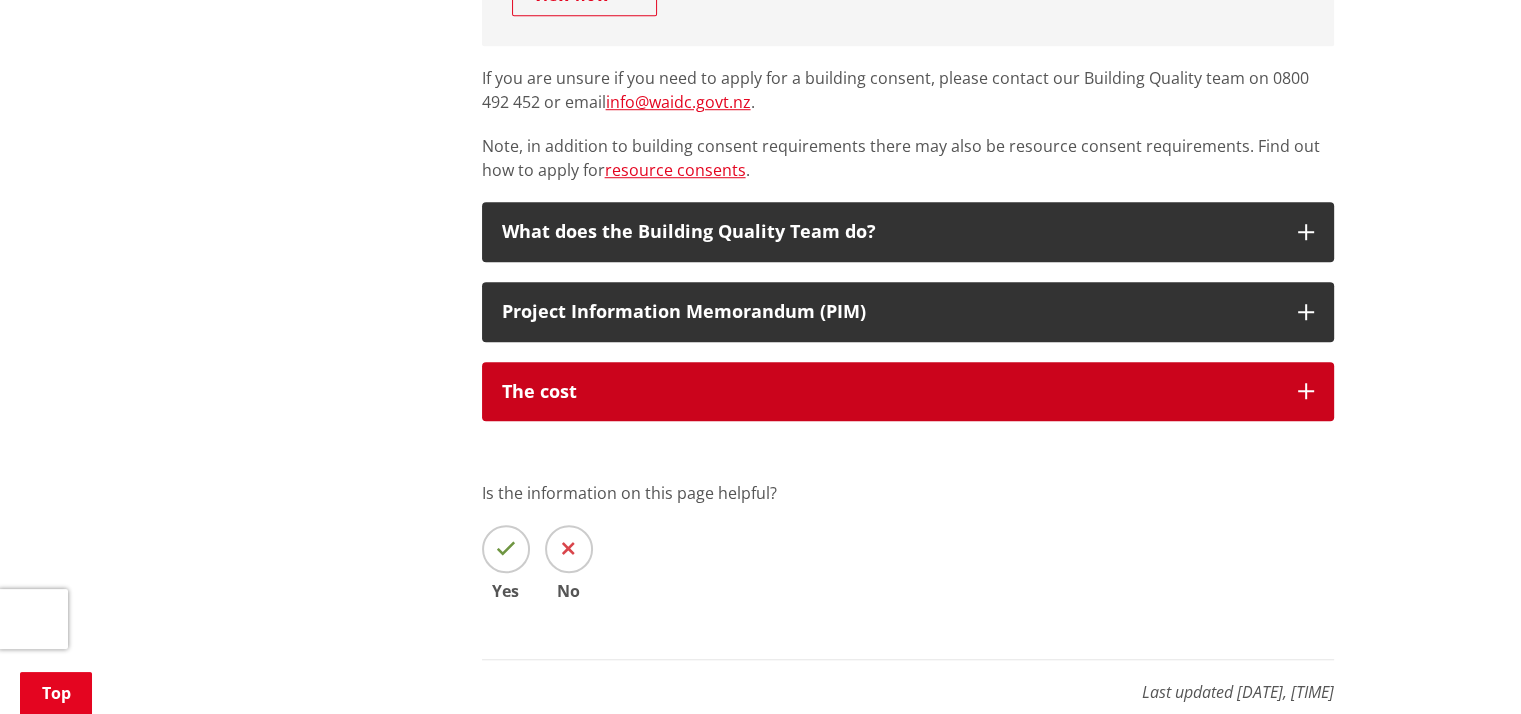 click on "The cost" at bounding box center (890, 392) 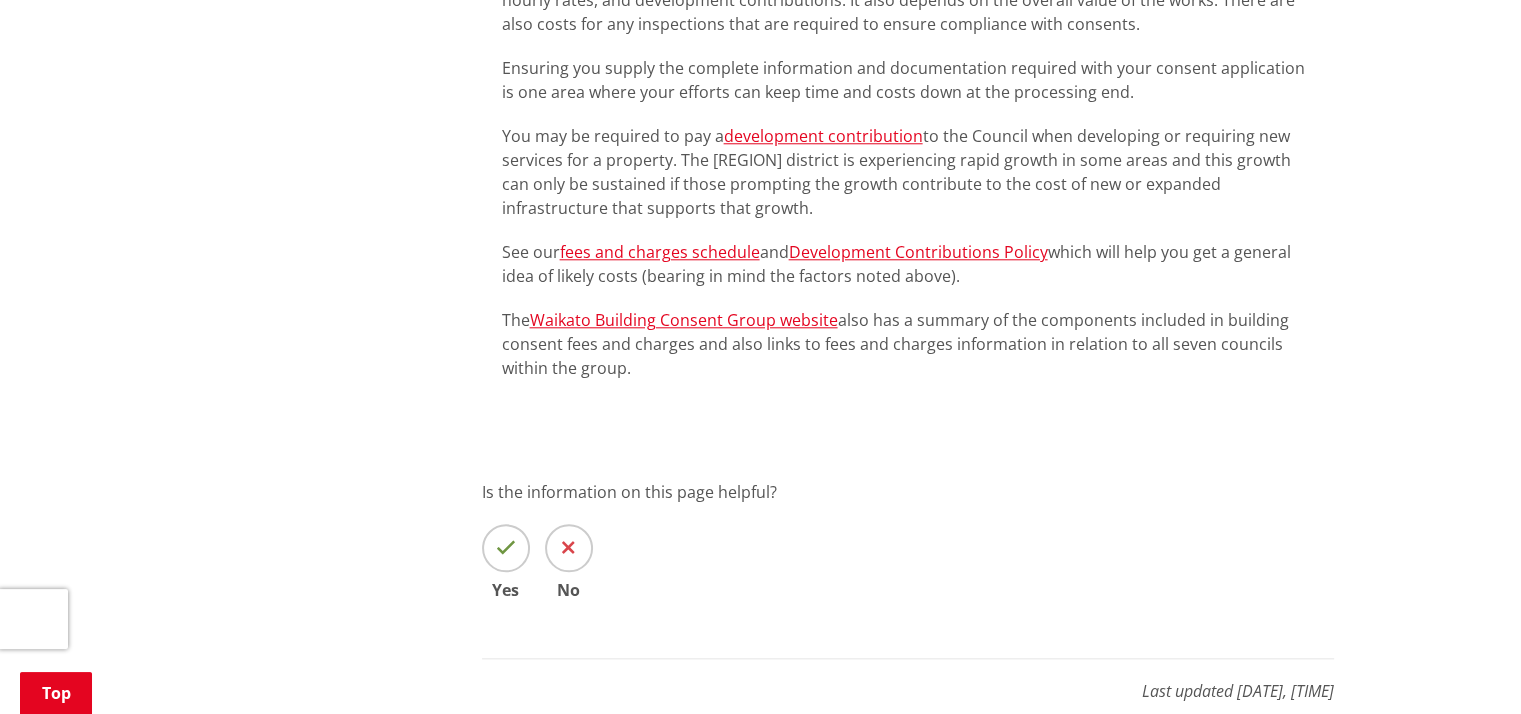 scroll, scrollTop: 2066, scrollLeft: 0, axis: vertical 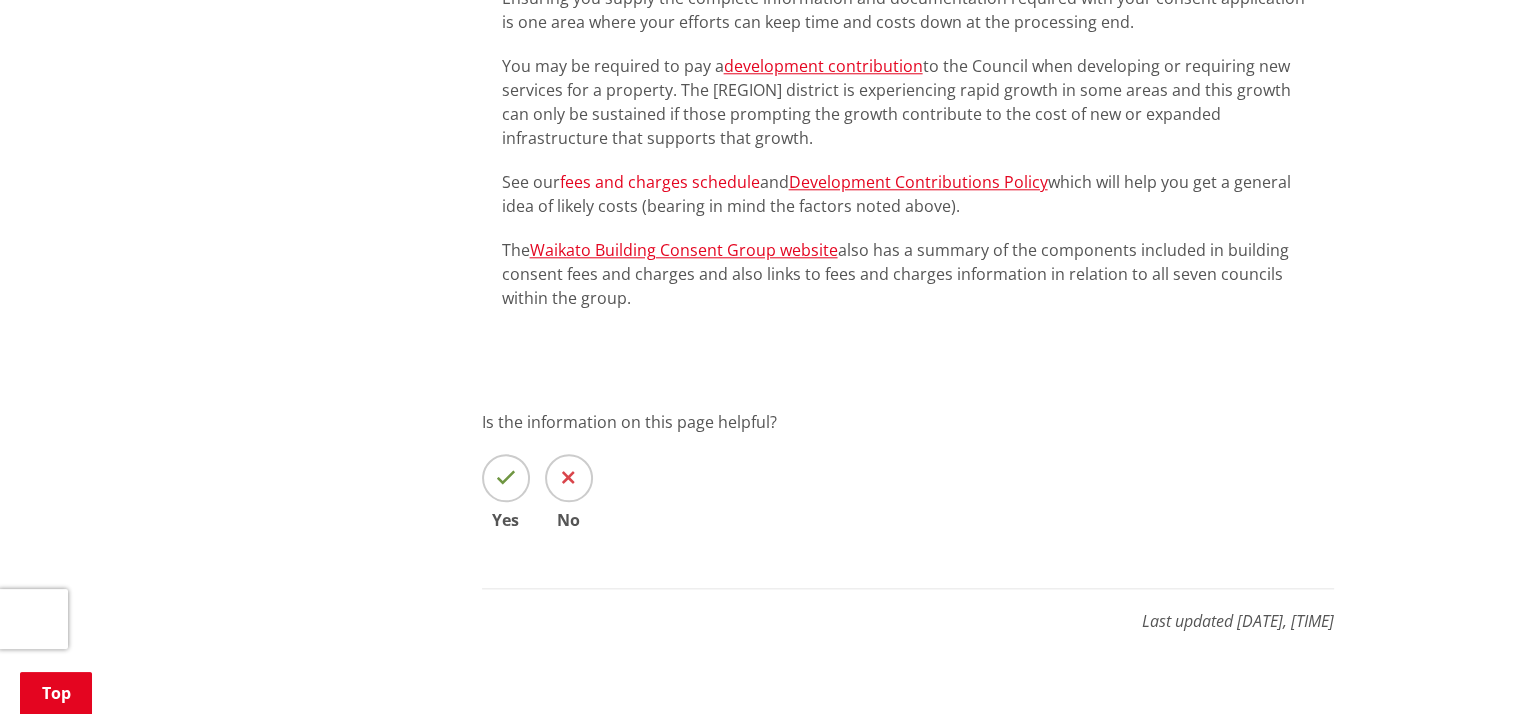 click on "fees and charges schedule" at bounding box center (660, 182) 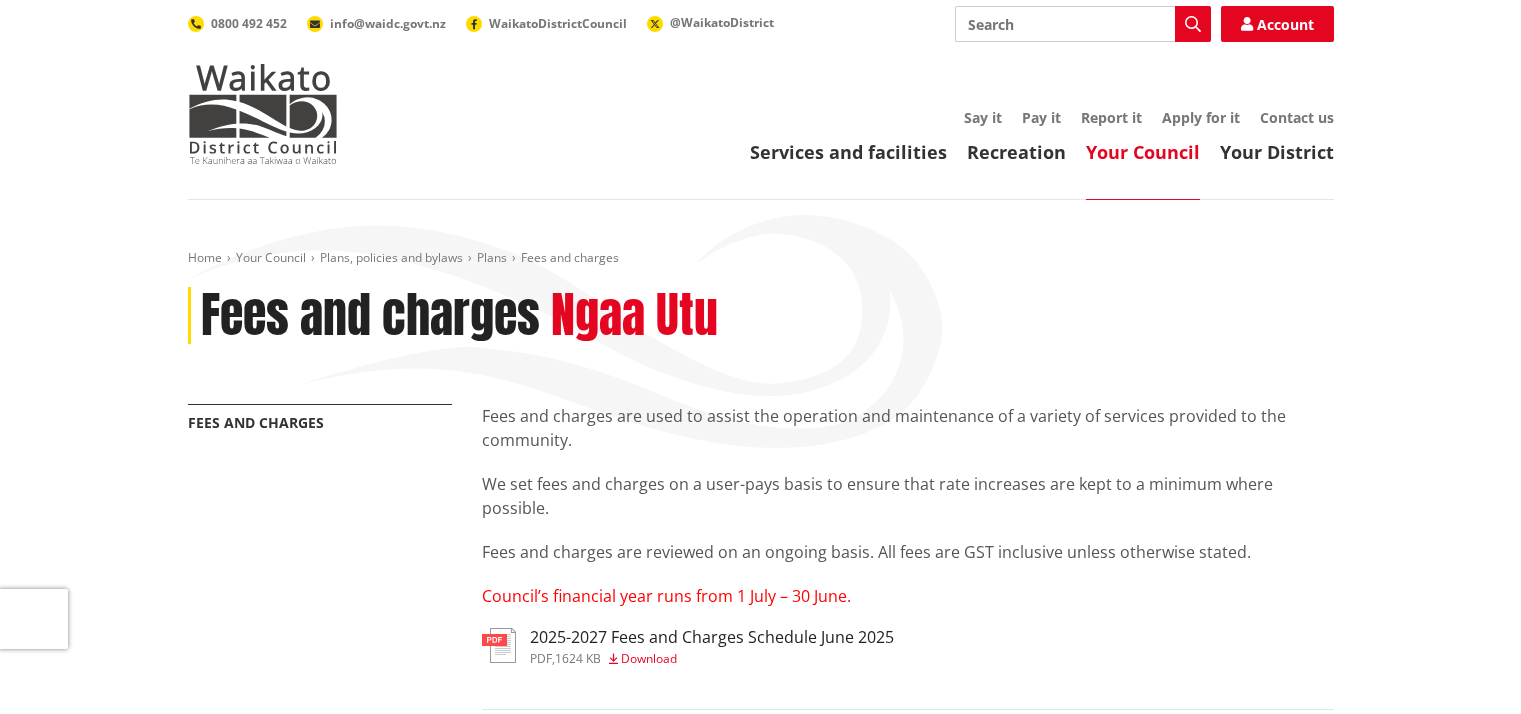 scroll, scrollTop: 0, scrollLeft: 0, axis: both 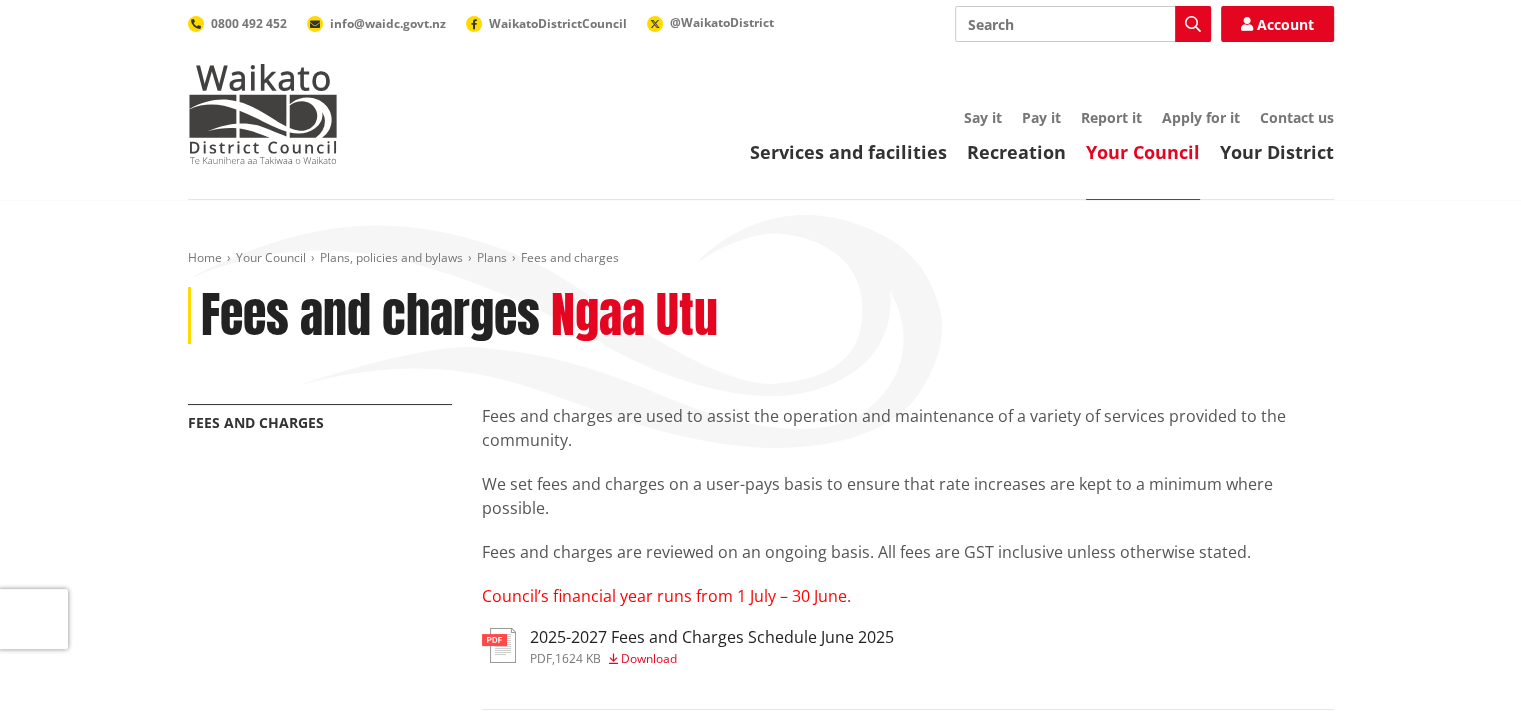 click on "Council’s financial year runs from 1 July – 30 June." at bounding box center [666, 596] 